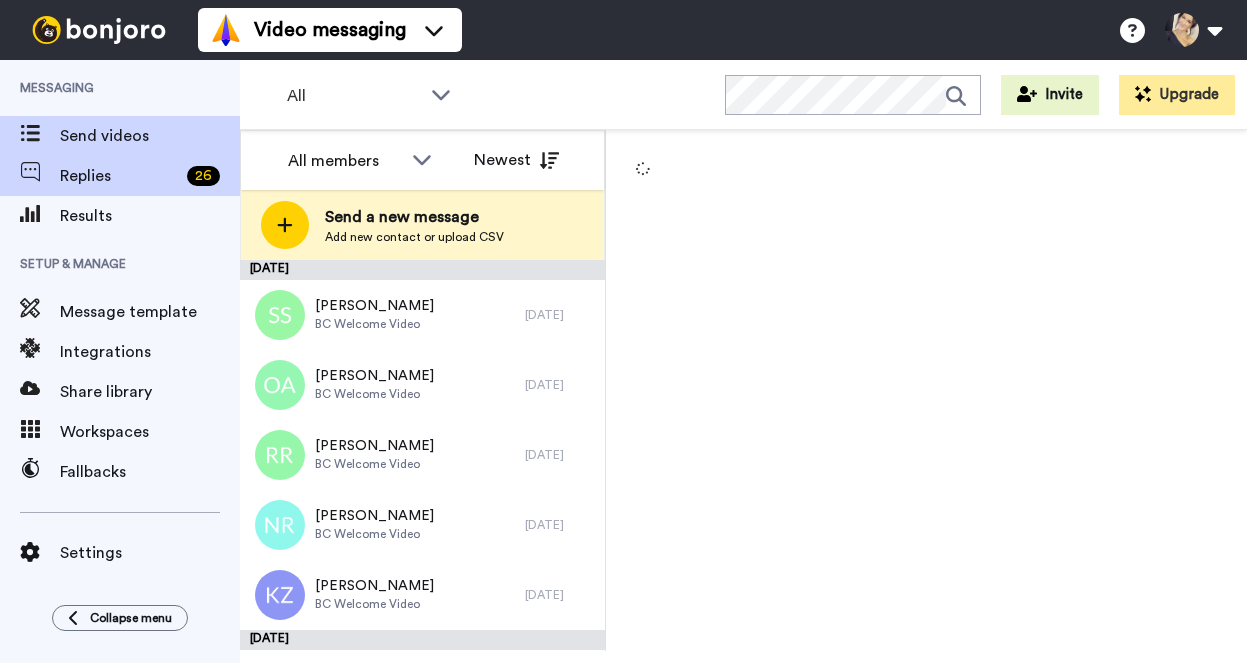 scroll, scrollTop: 0, scrollLeft: 0, axis: both 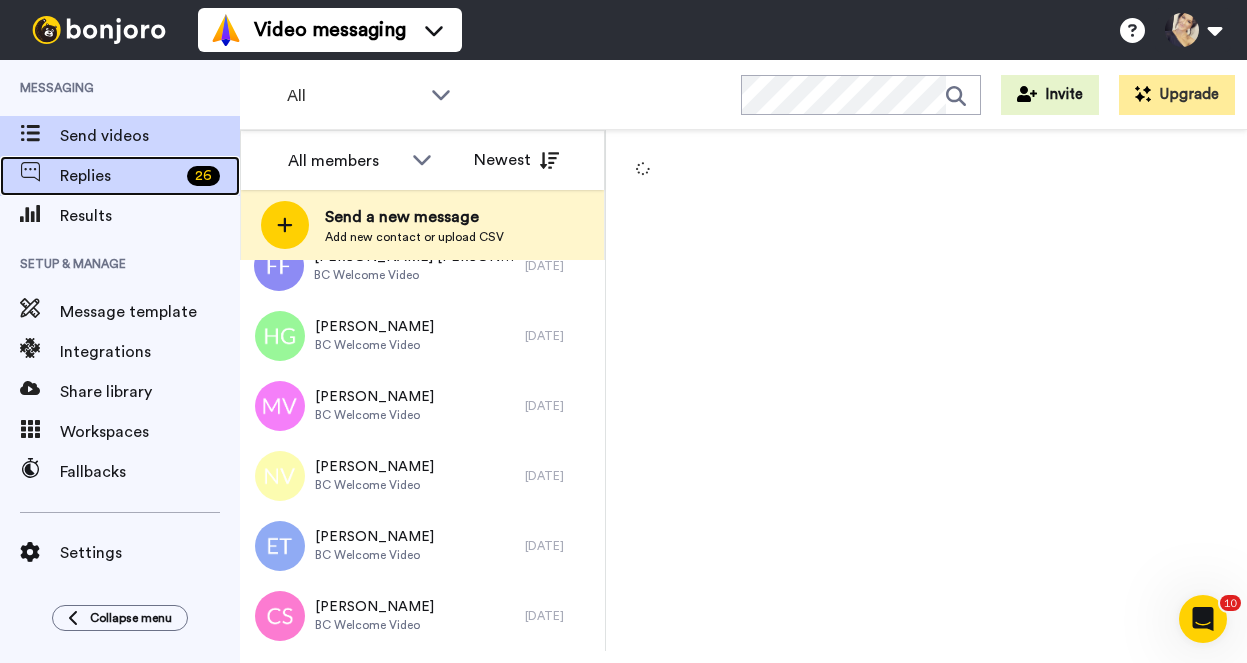 click on "Replies" at bounding box center (119, 176) 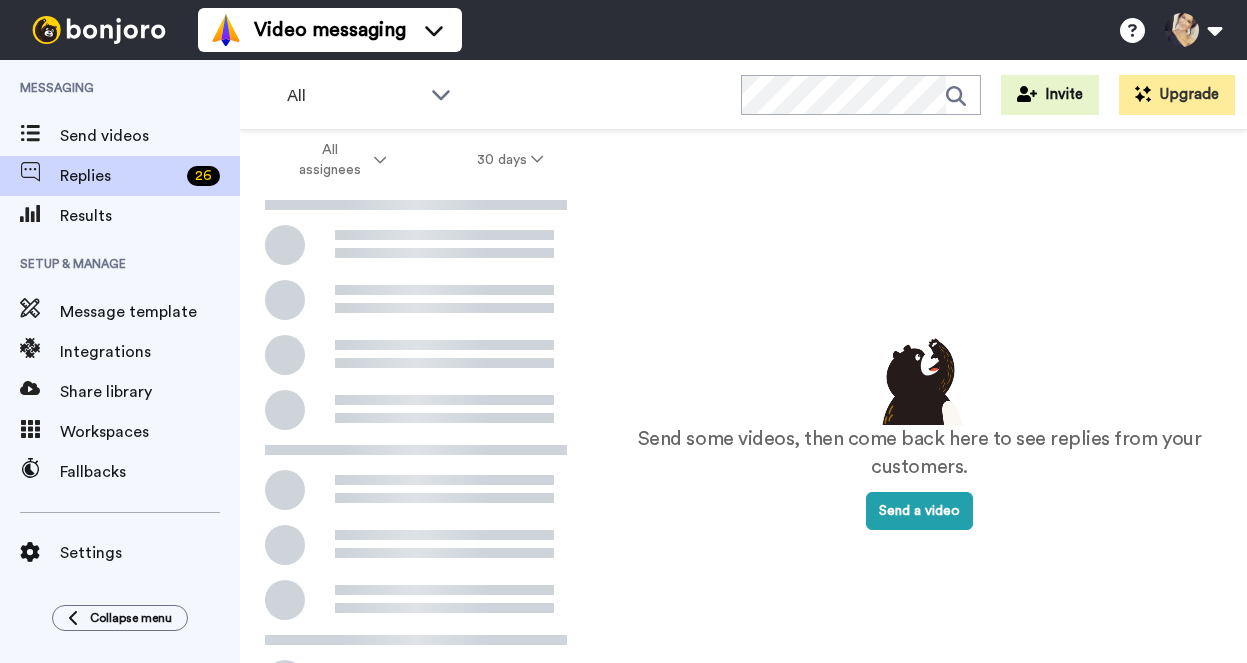 scroll, scrollTop: 0, scrollLeft: 0, axis: both 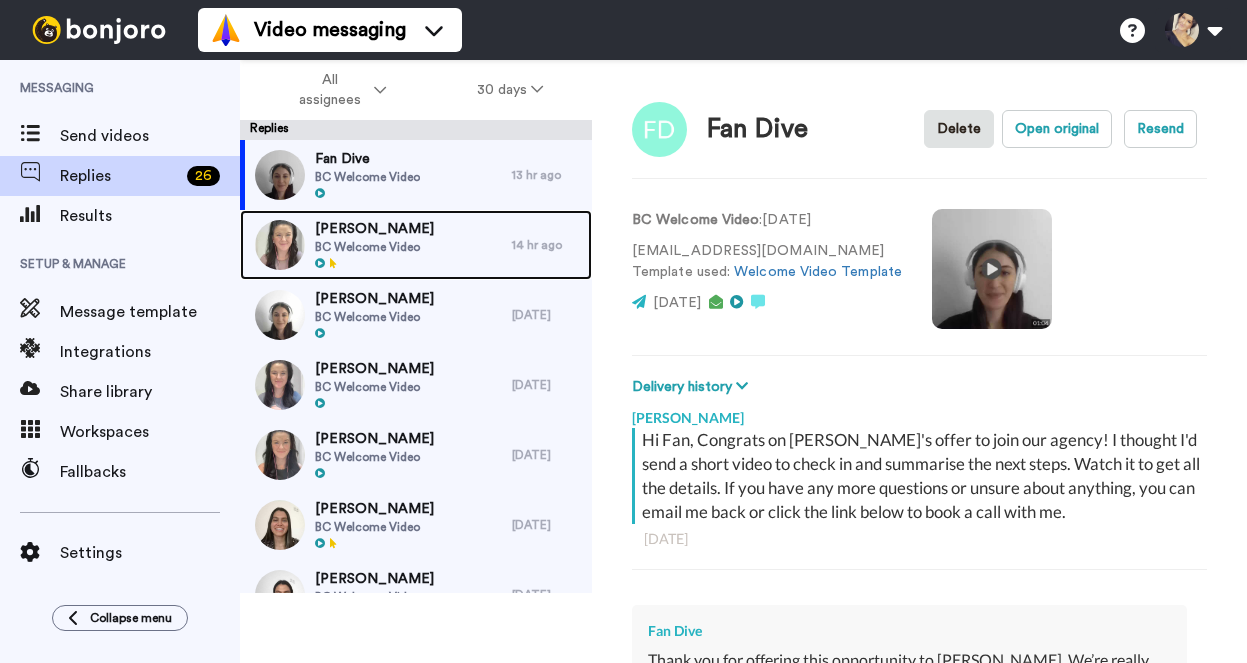 click on "BC Welcome Video" at bounding box center [374, 247] 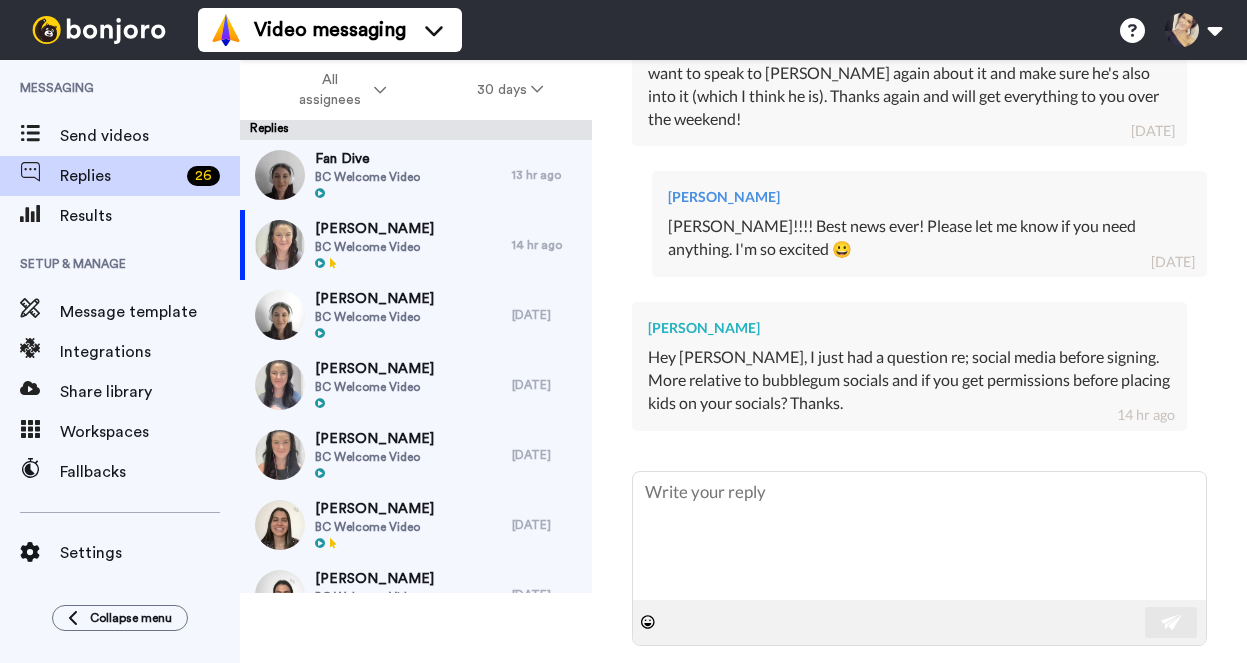 scroll, scrollTop: 735, scrollLeft: 0, axis: vertical 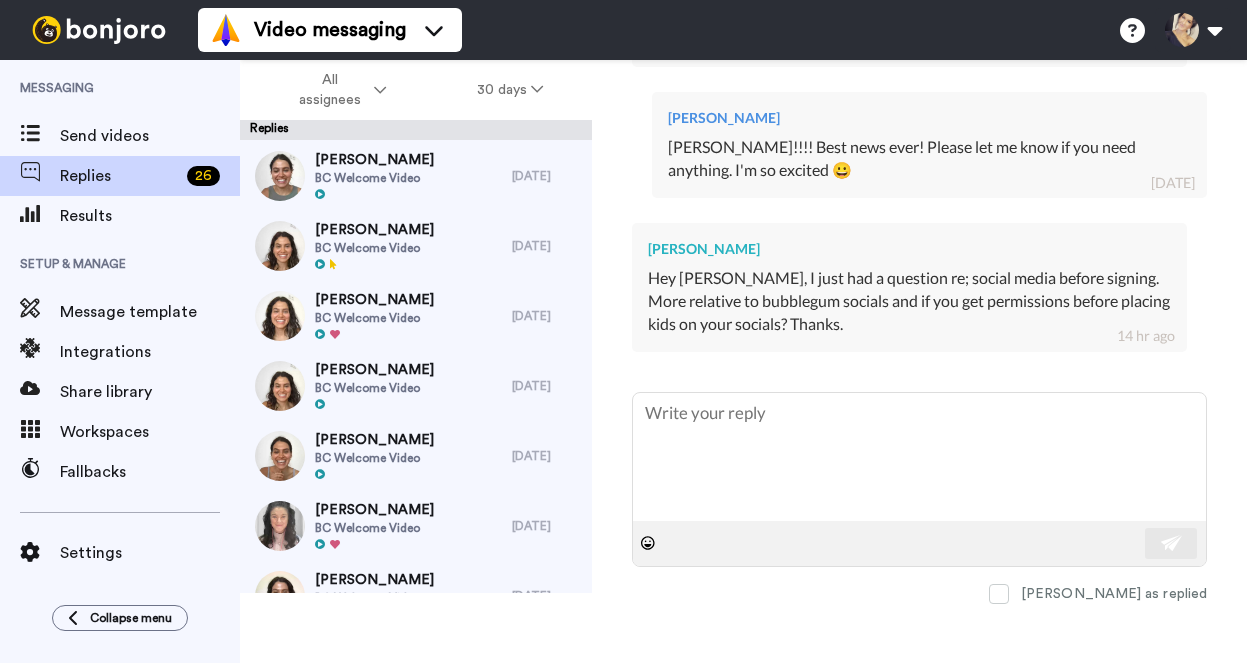 type on "x" 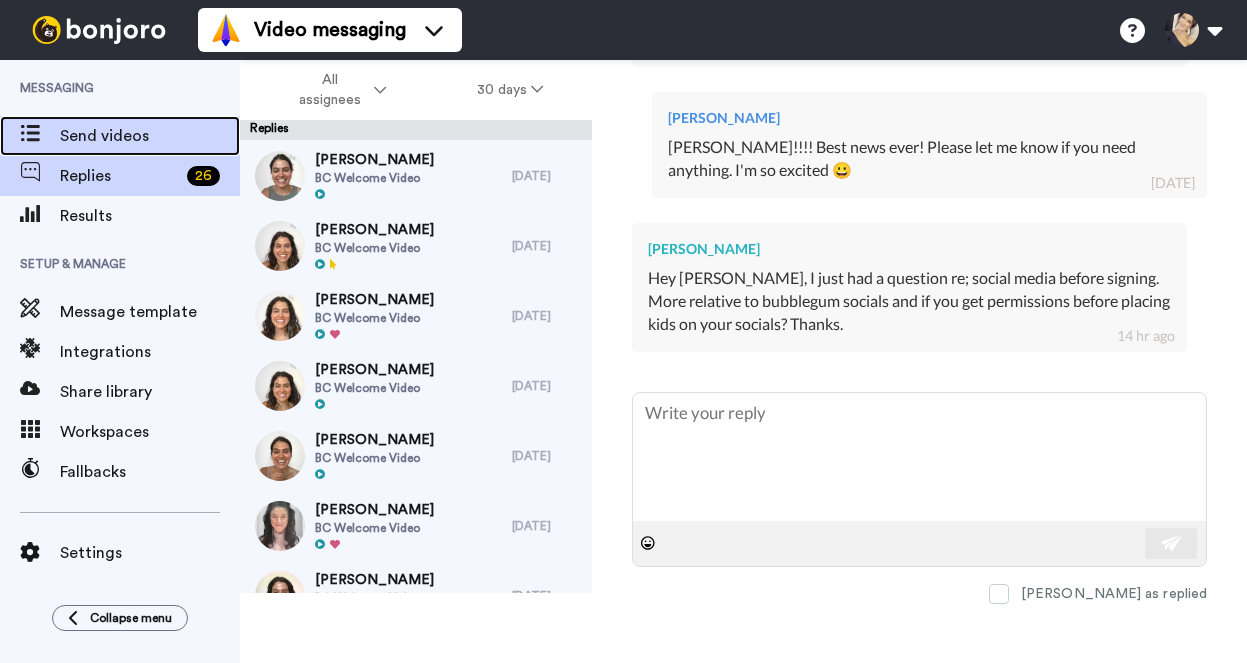 click on "Send videos" at bounding box center [150, 136] 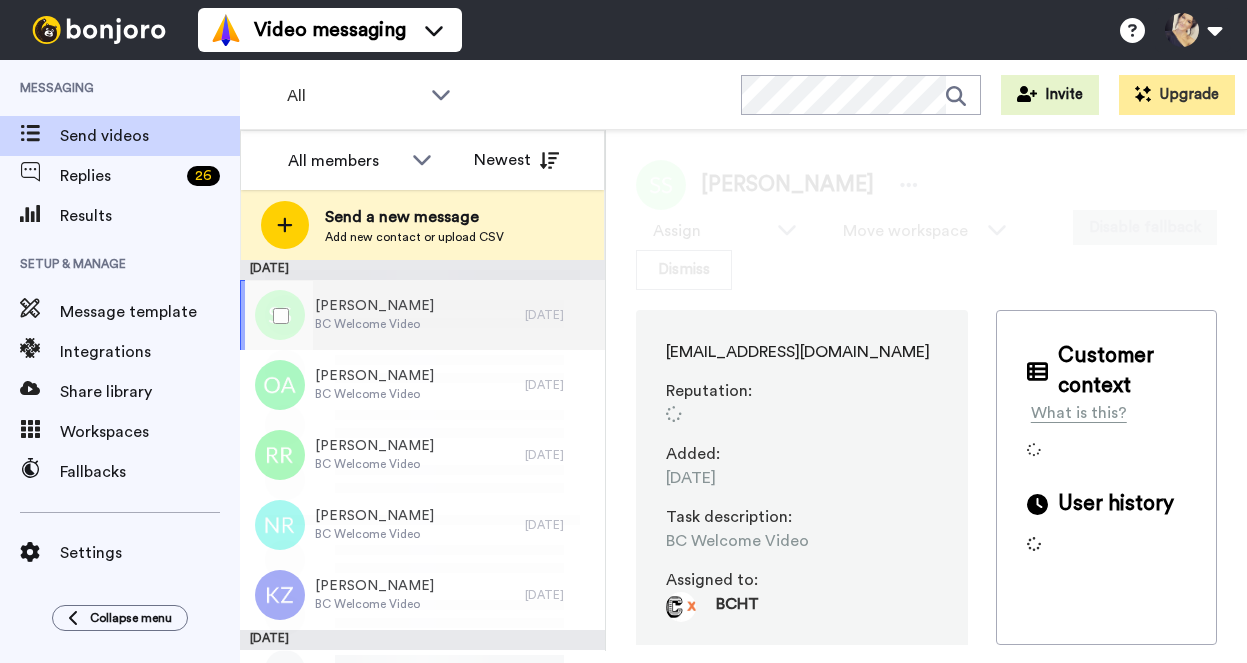 scroll, scrollTop: 0, scrollLeft: 0, axis: both 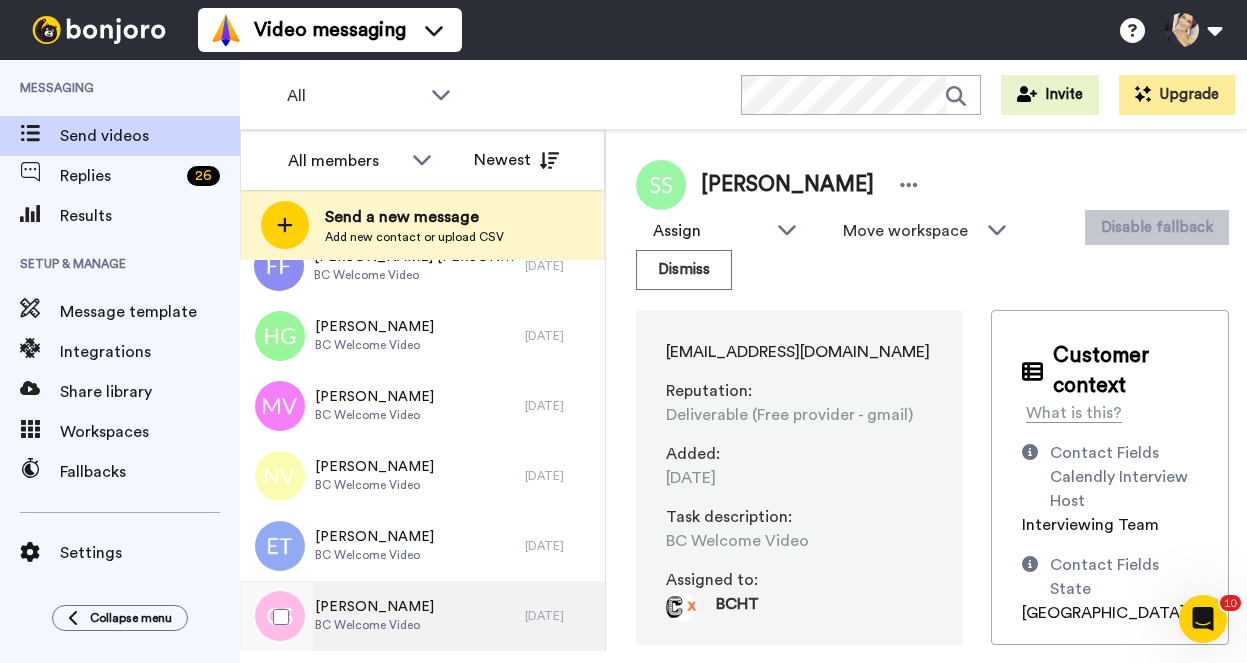 click on "[PERSON_NAME]" at bounding box center [374, 607] 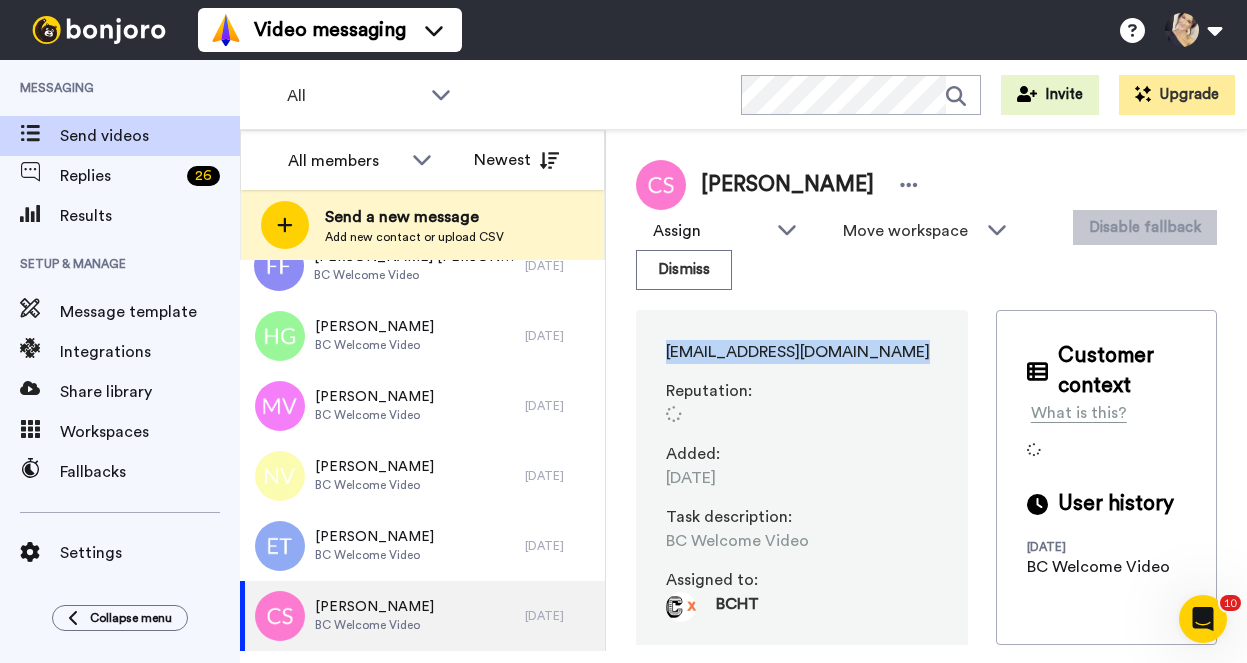 drag, startPoint x: 651, startPoint y: 351, endPoint x: 888, endPoint y: 363, distance: 237.3036 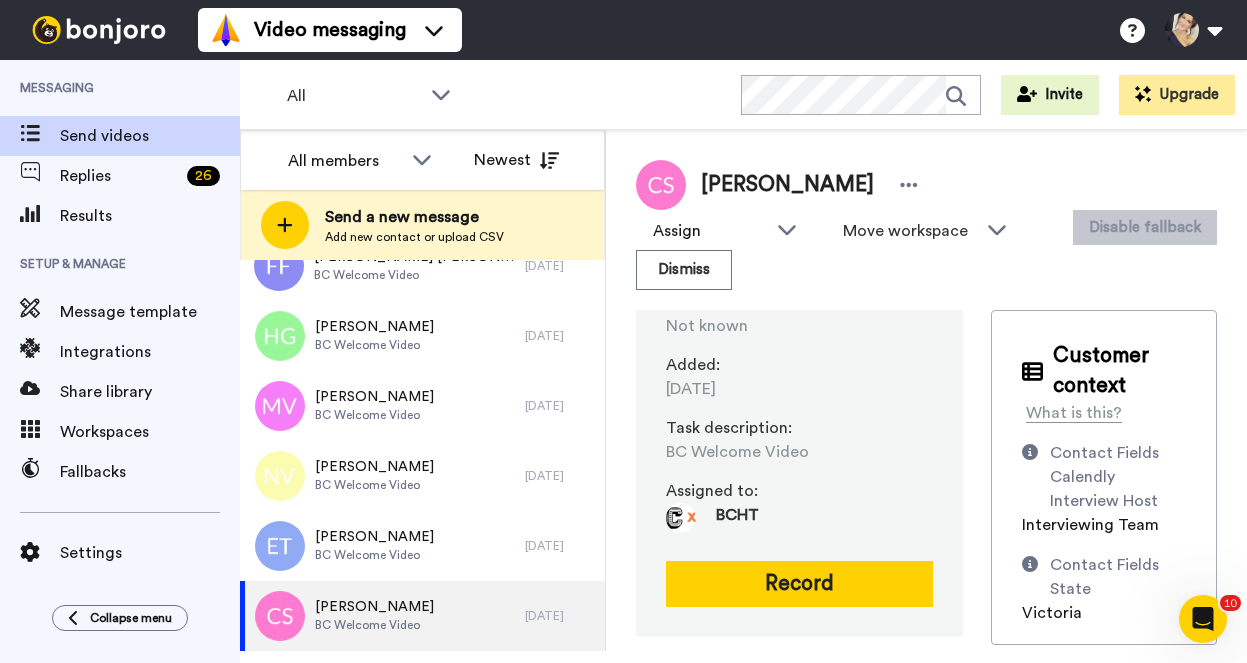 scroll, scrollTop: 168, scrollLeft: 0, axis: vertical 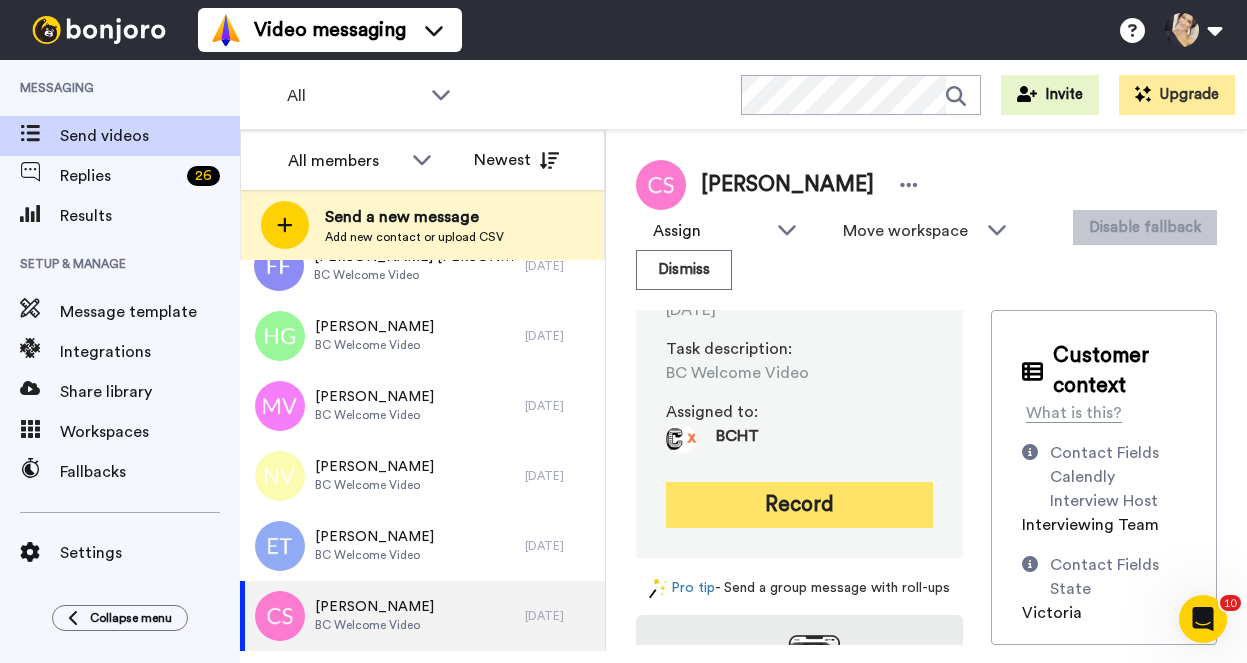 click on "Record" at bounding box center [799, 505] 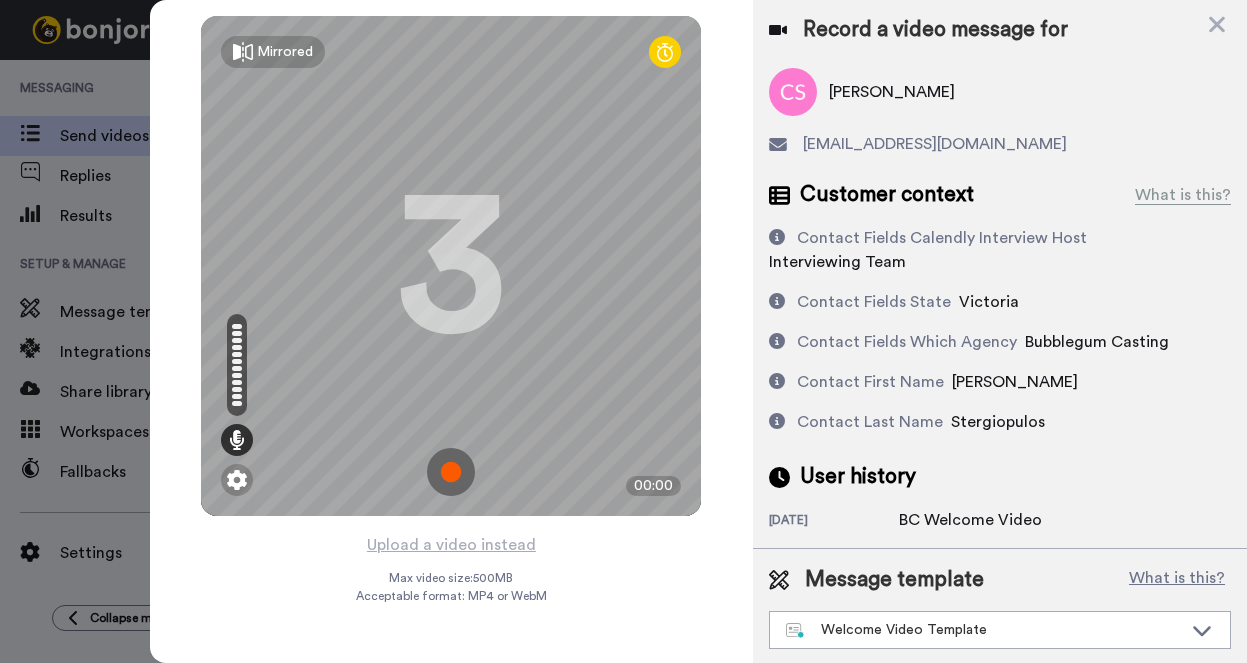 click at bounding box center [451, 472] 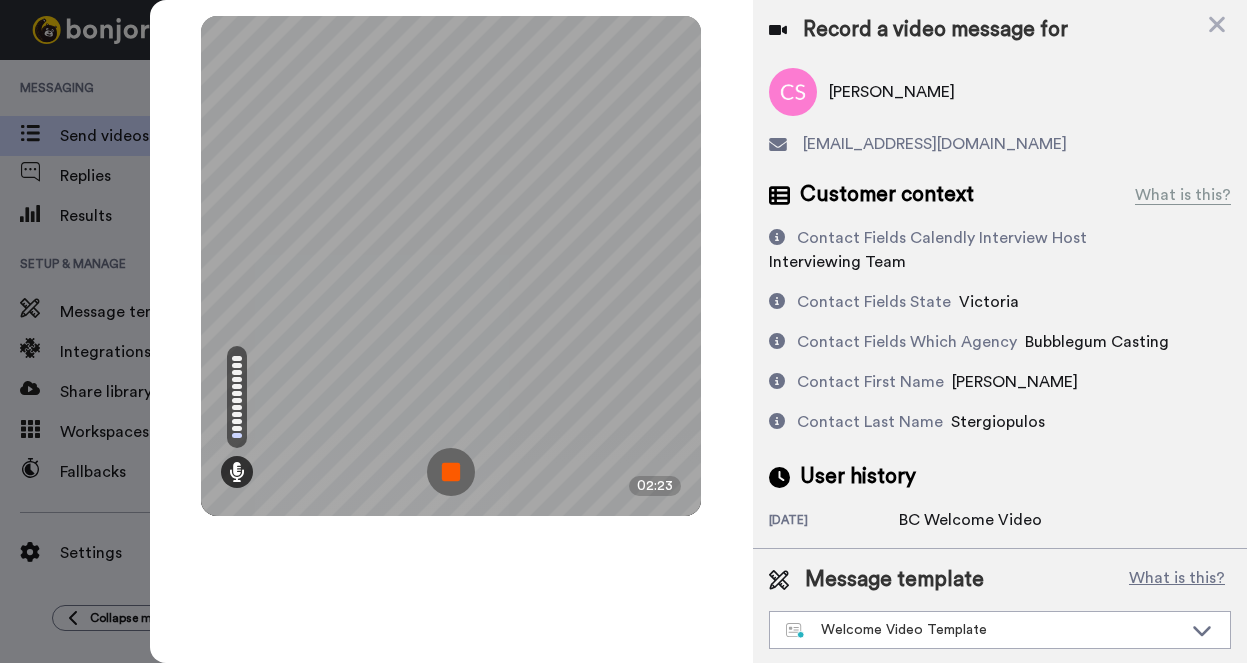 click at bounding box center (451, 472) 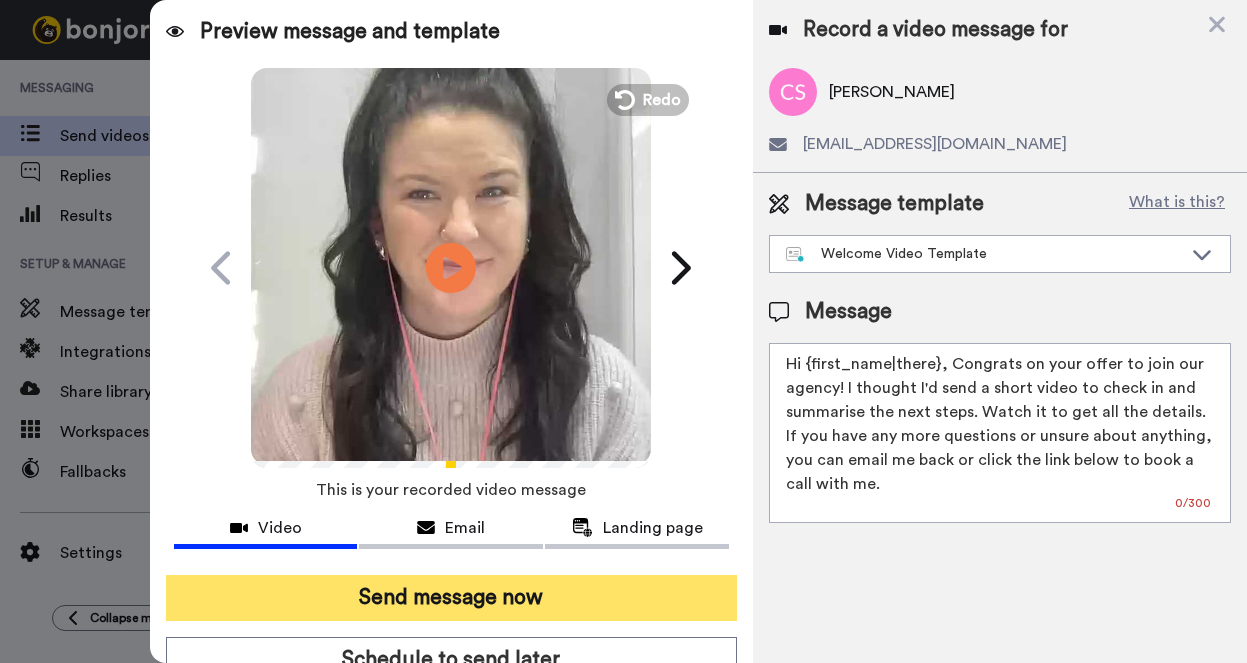 click on "Send message now" at bounding box center (452, 598) 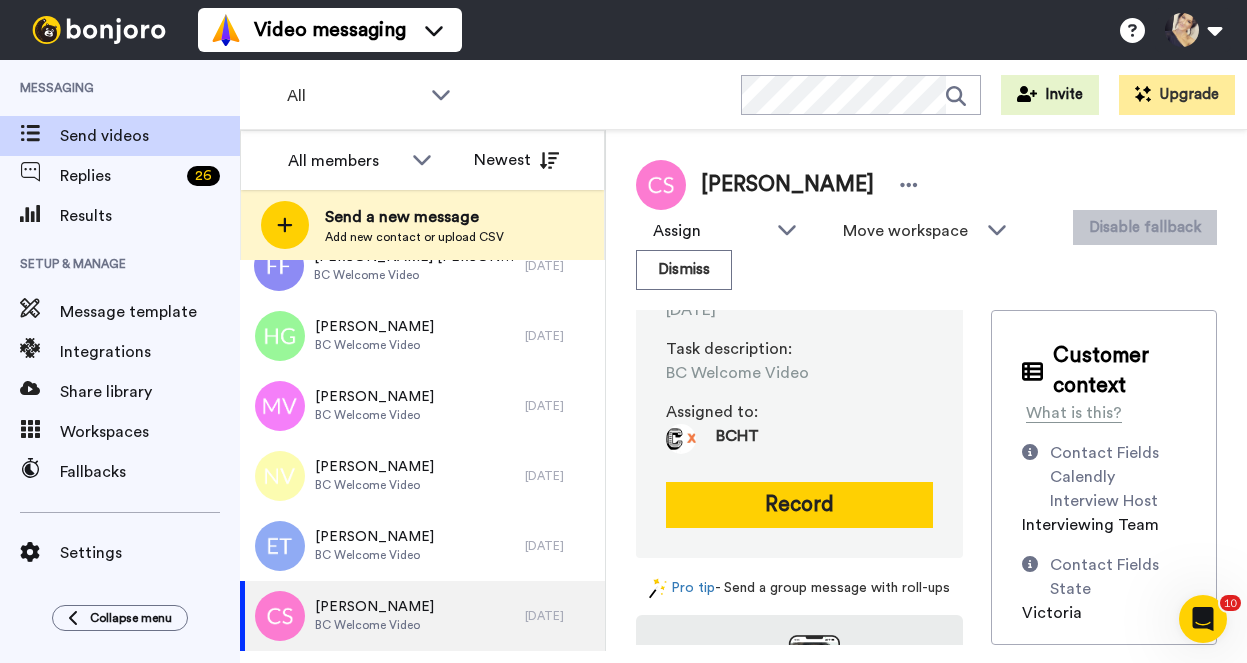 scroll, scrollTop: 0, scrollLeft: 0, axis: both 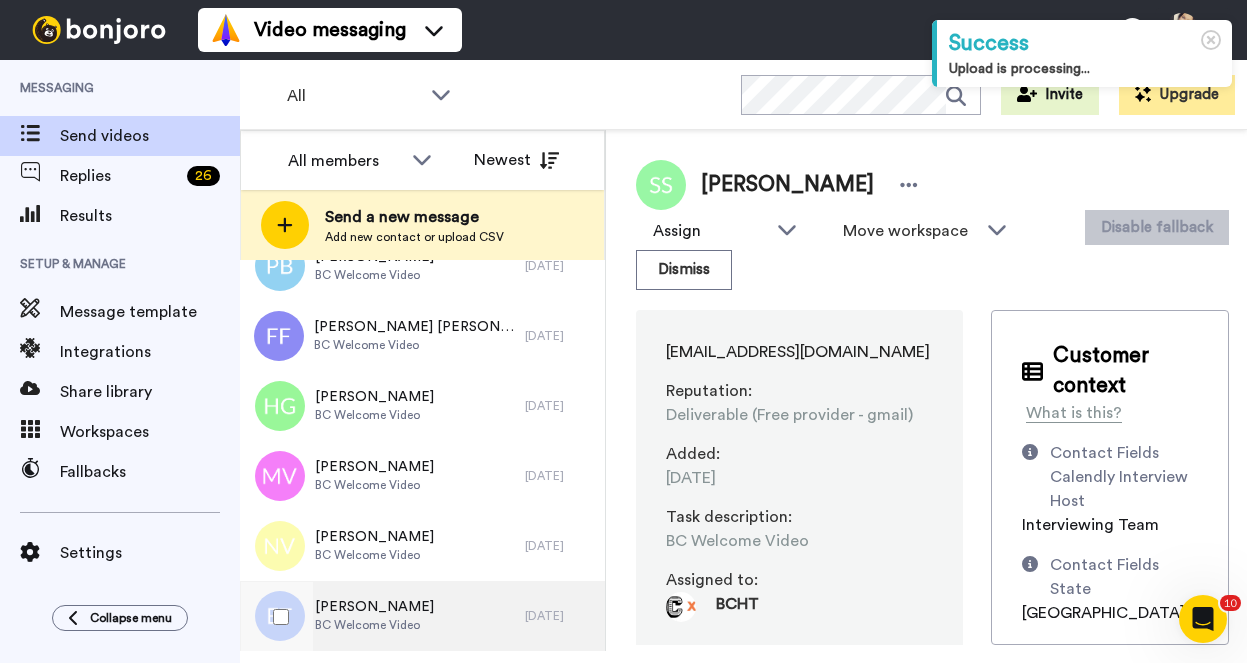 click on "[PERSON_NAME]" at bounding box center [374, 607] 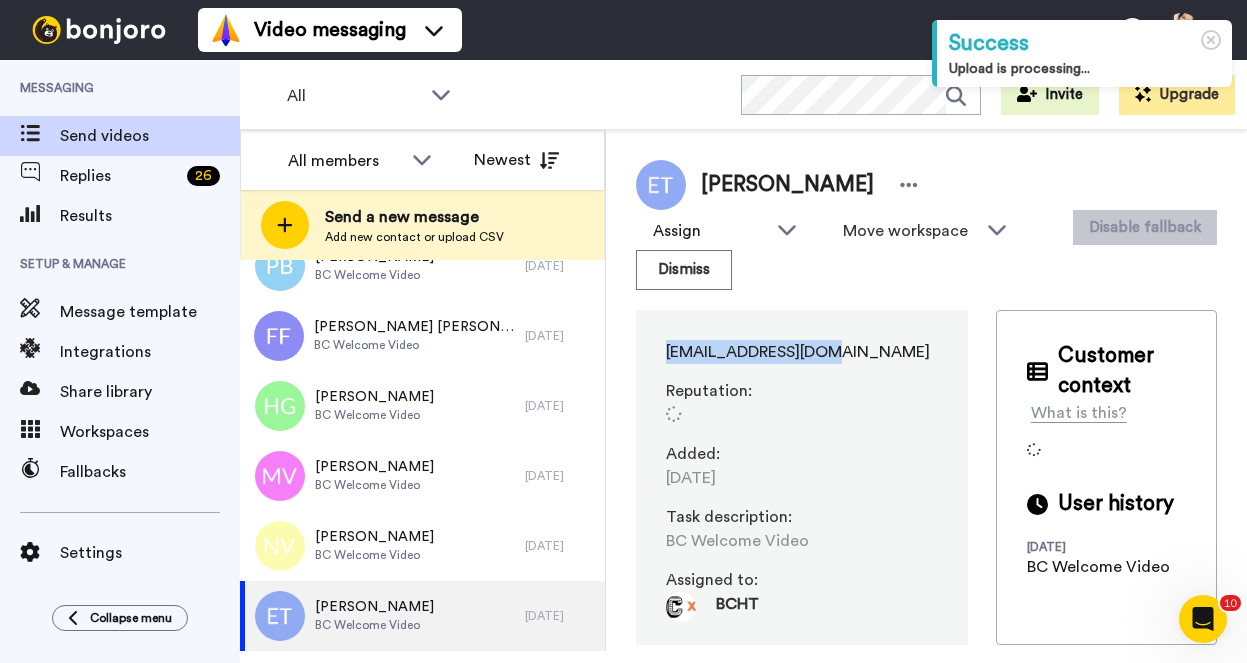 drag, startPoint x: 648, startPoint y: 353, endPoint x: 850, endPoint y: 353, distance: 202 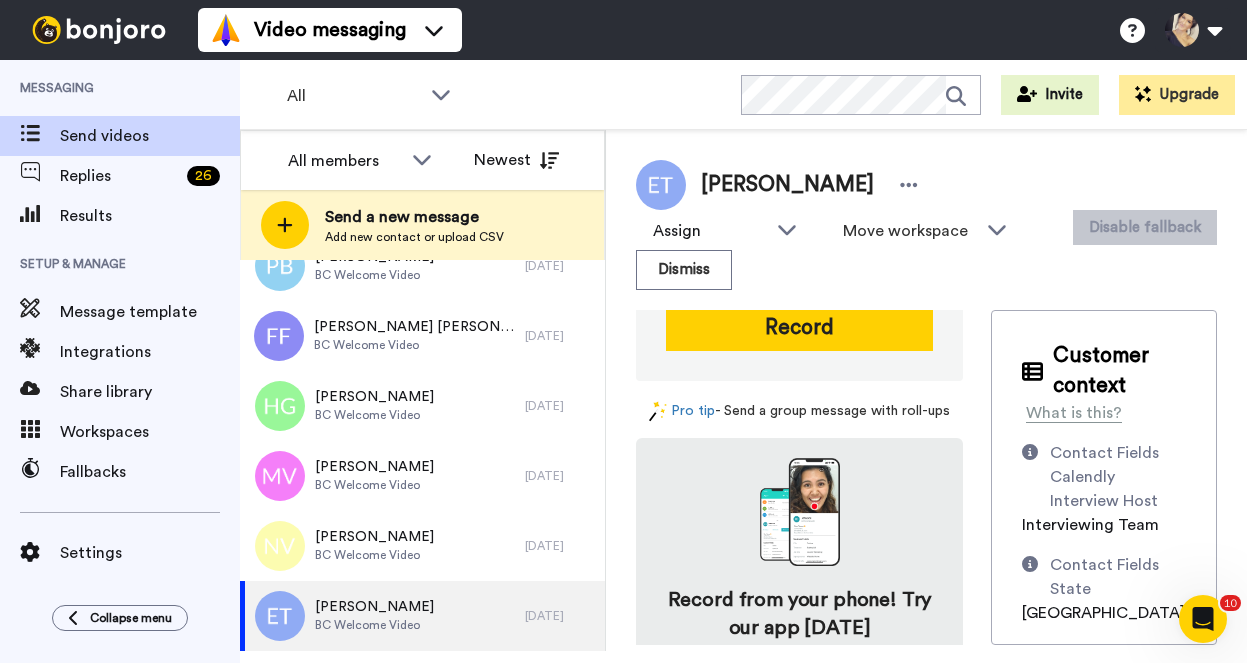 scroll, scrollTop: 262, scrollLeft: 0, axis: vertical 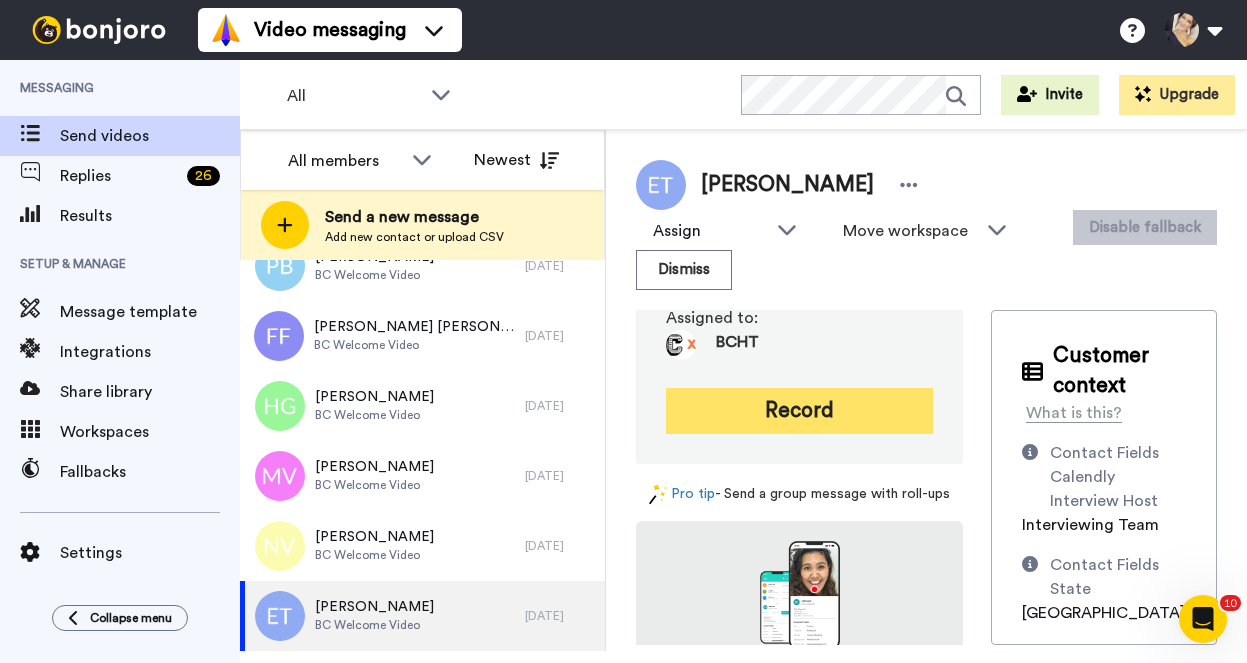 click on "Record" at bounding box center [799, 411] 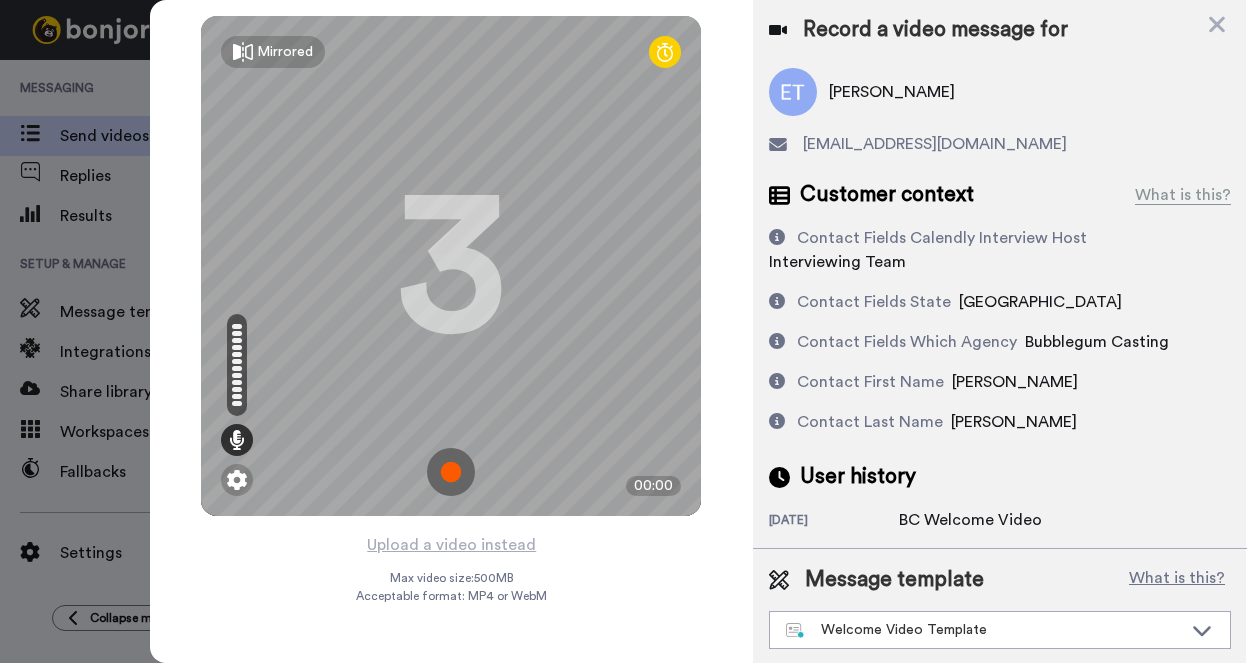click at bounding box center [451, 472] 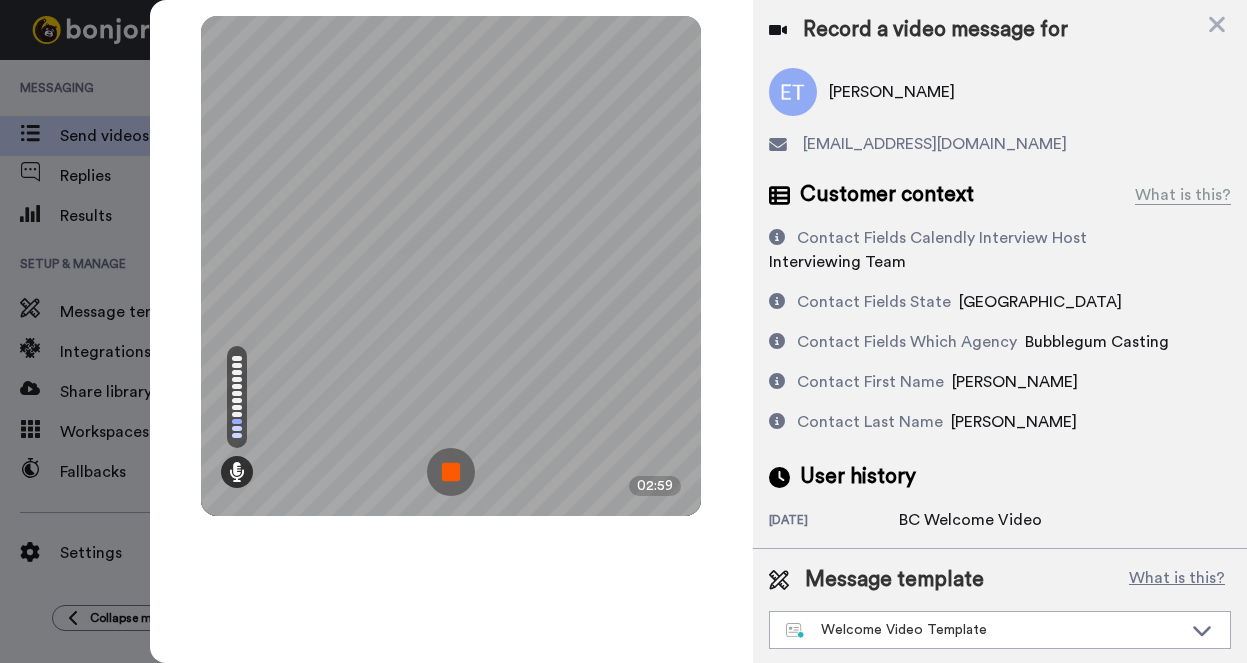 click at bounding box center [451, 472] 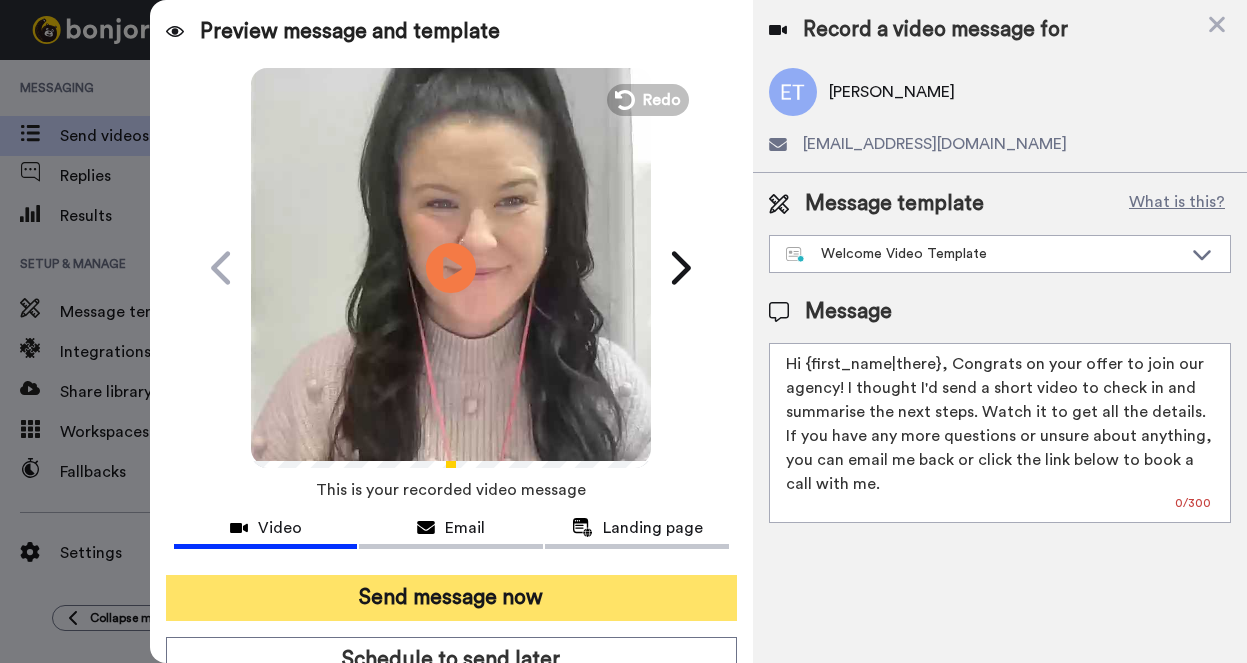 click on "Send message now" at bounding box center [452, 598] 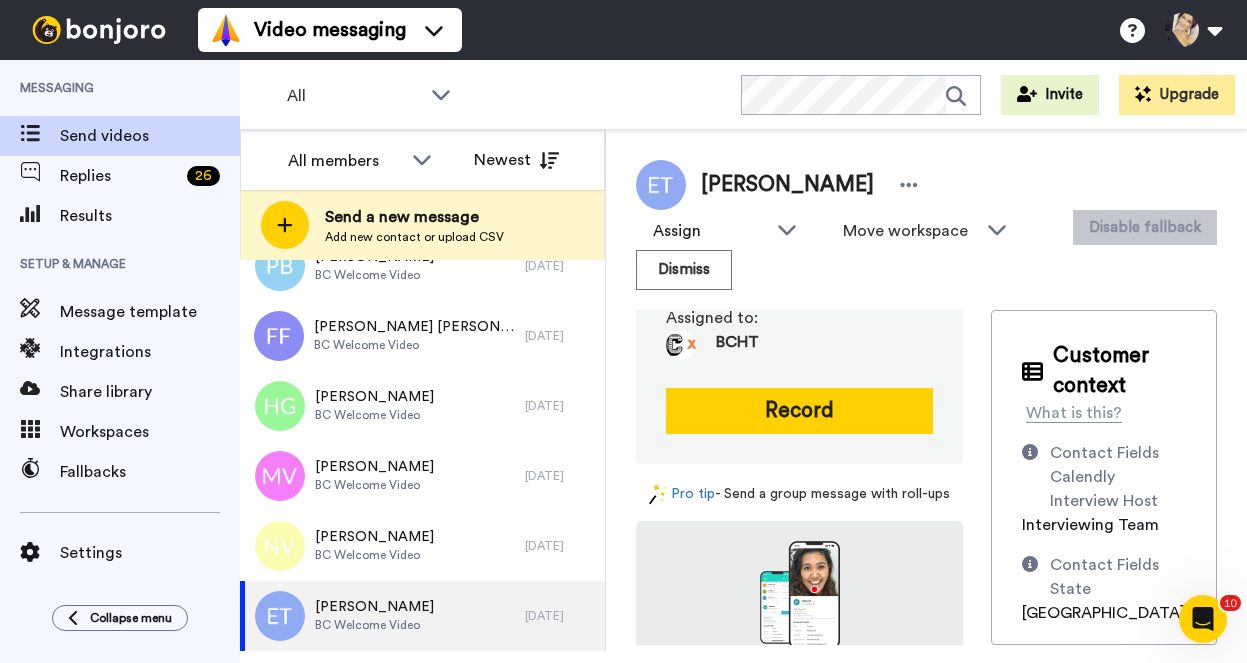 scroll, scrollTop: 0, scrollLeft: 0, axis: both 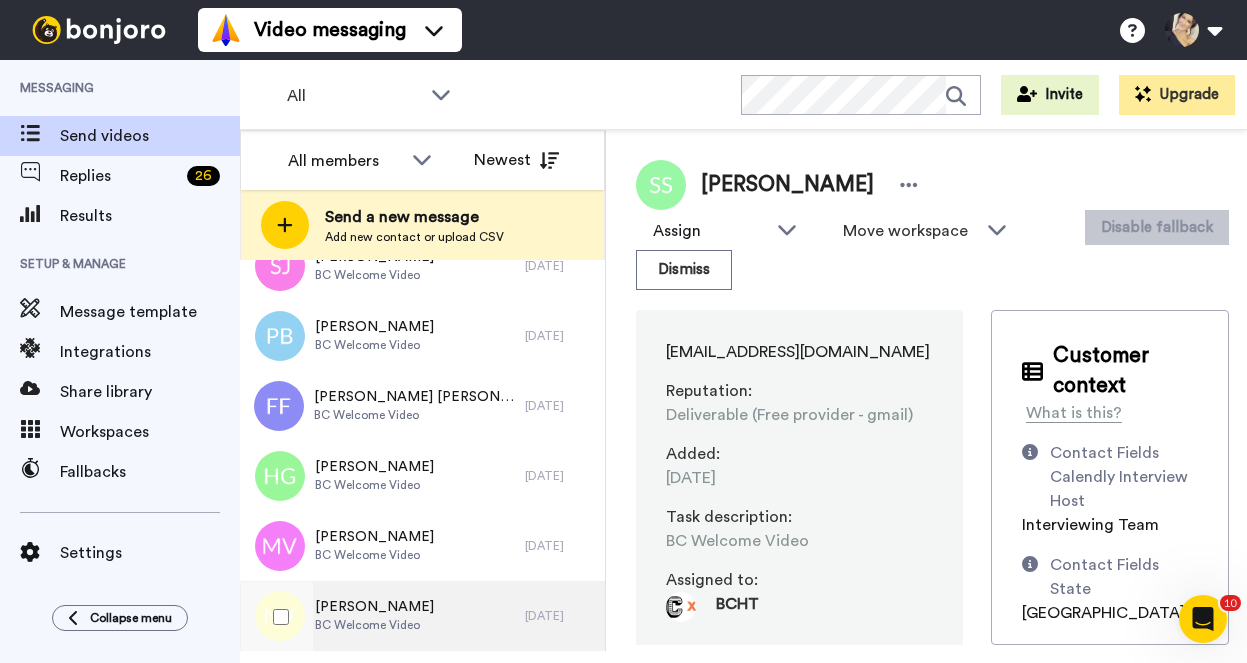 click on "BC Welcome Video" at bounding box center [374, 625] 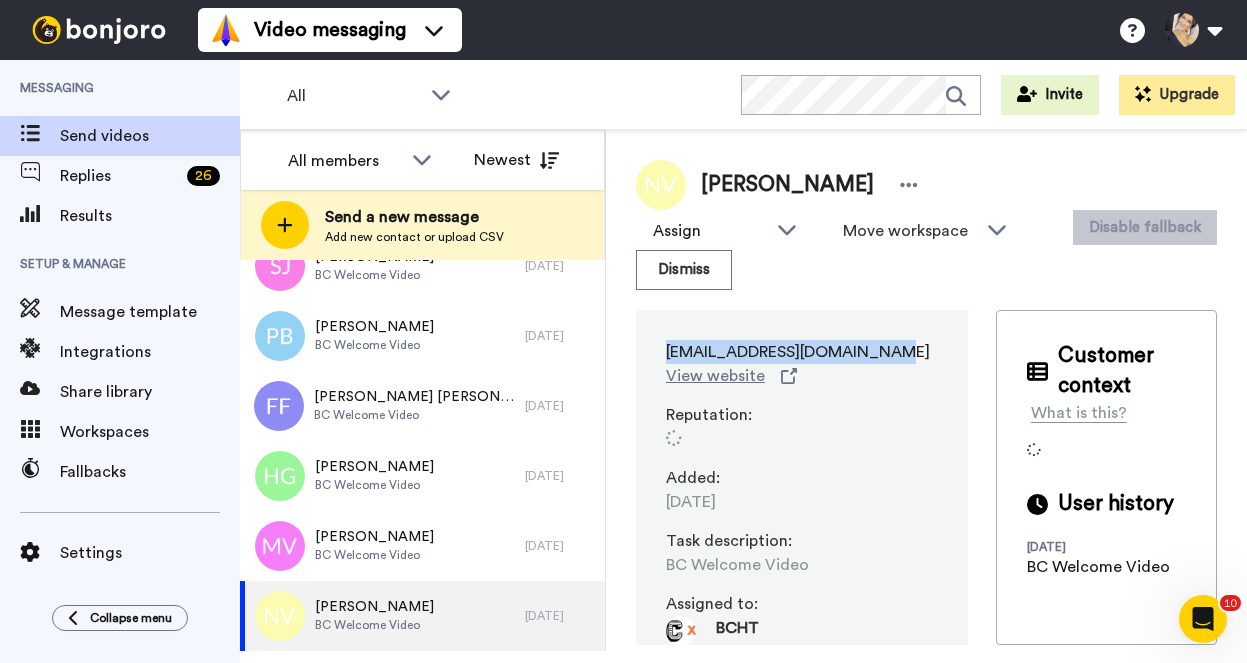 drag, startPoint x: 666, startPoint y: 353, endPoint x: 881, endPoint y: 345, distance: 215.14879 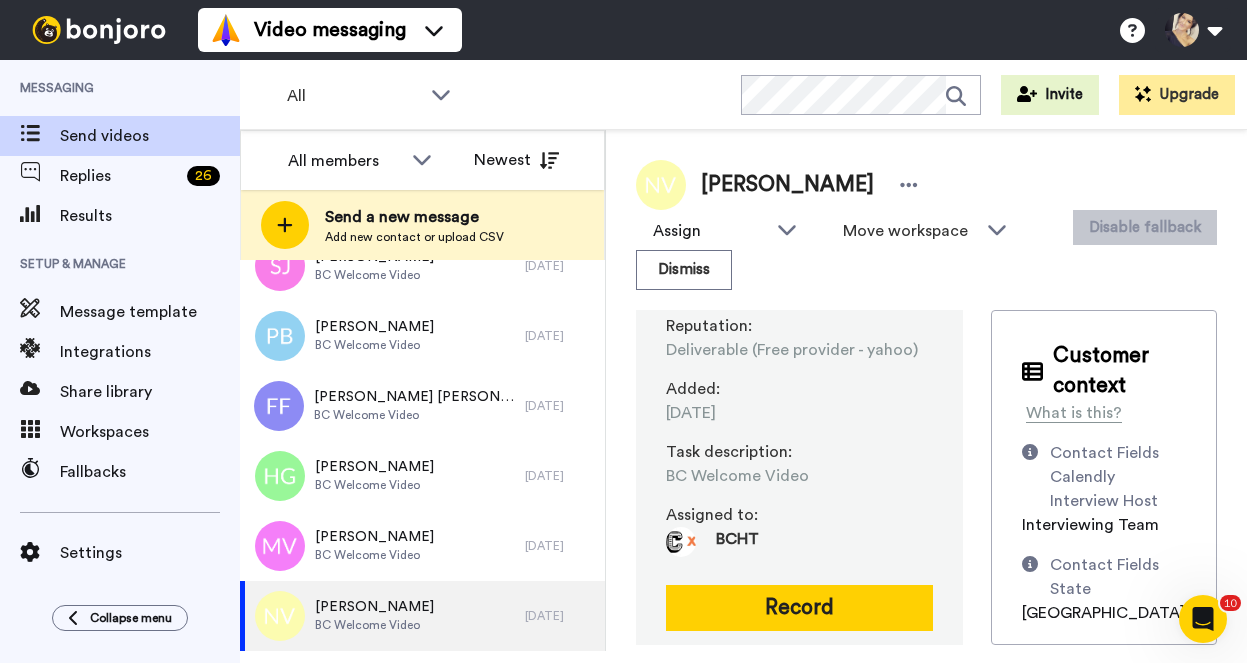 scroll, scrollTop: 193, scrollLeft: 0, axis: vertical 